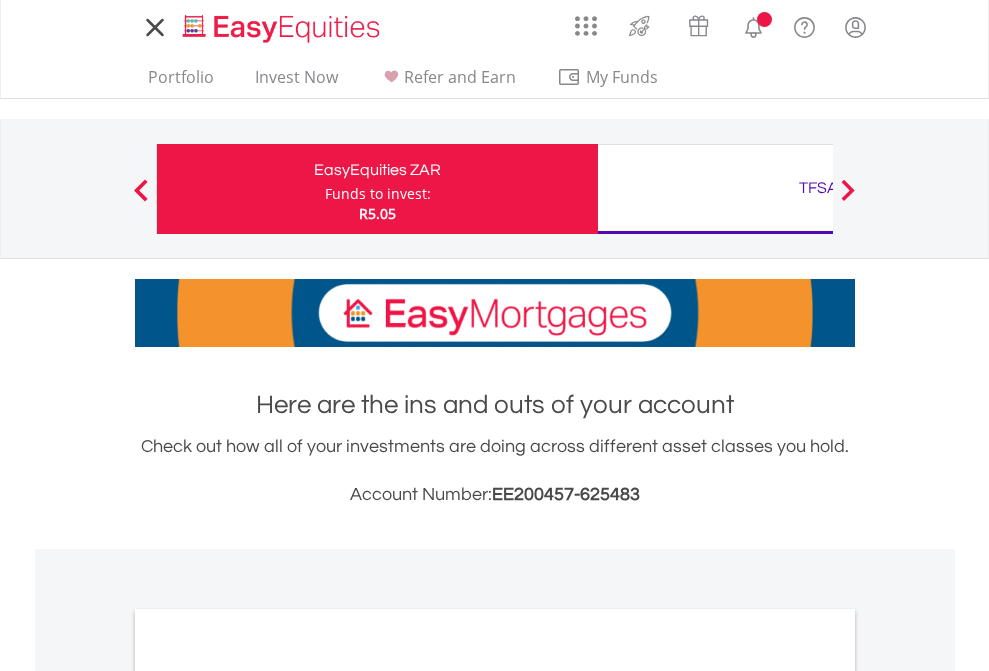 scroll, scrollTop: 0, scrollLeft: 0, axis: both 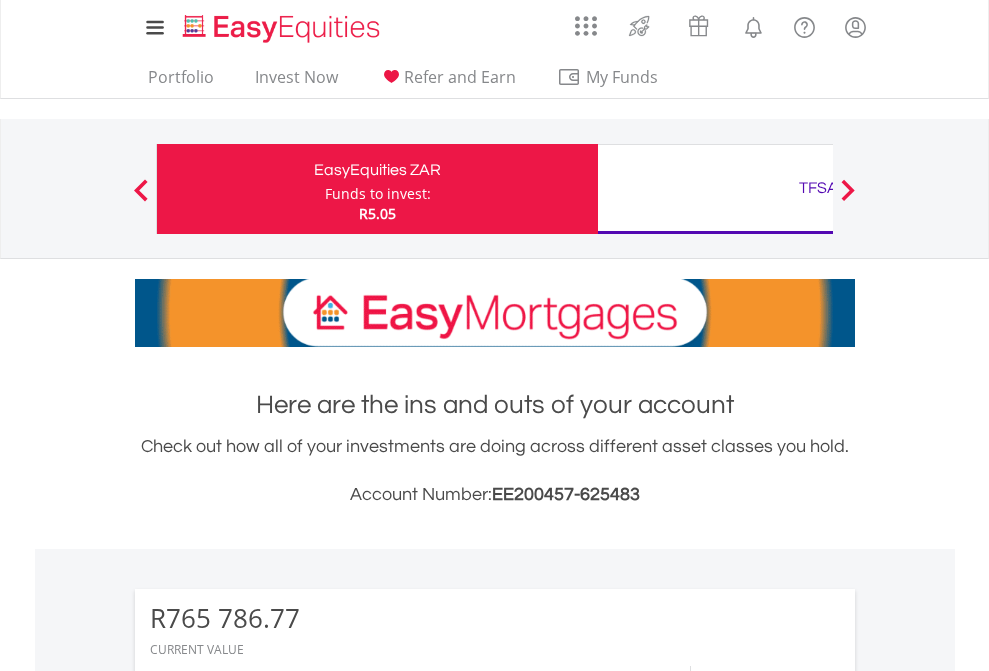 click on "Funds to invest:" at bounding box center (378, 194) 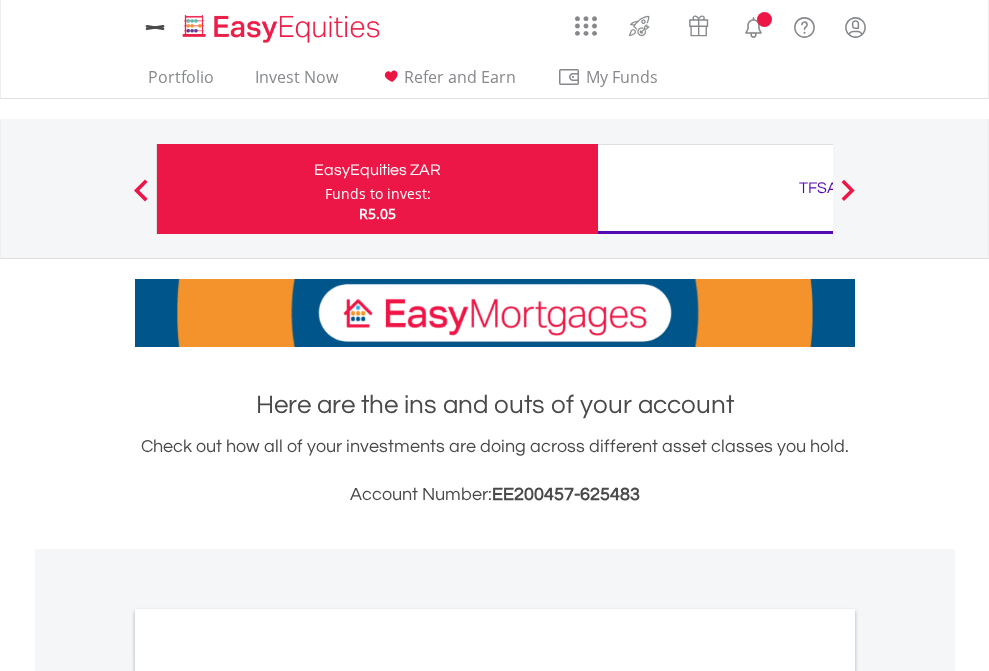 scroll, scrollTop: 0, scrollLeft: 0, axis: both 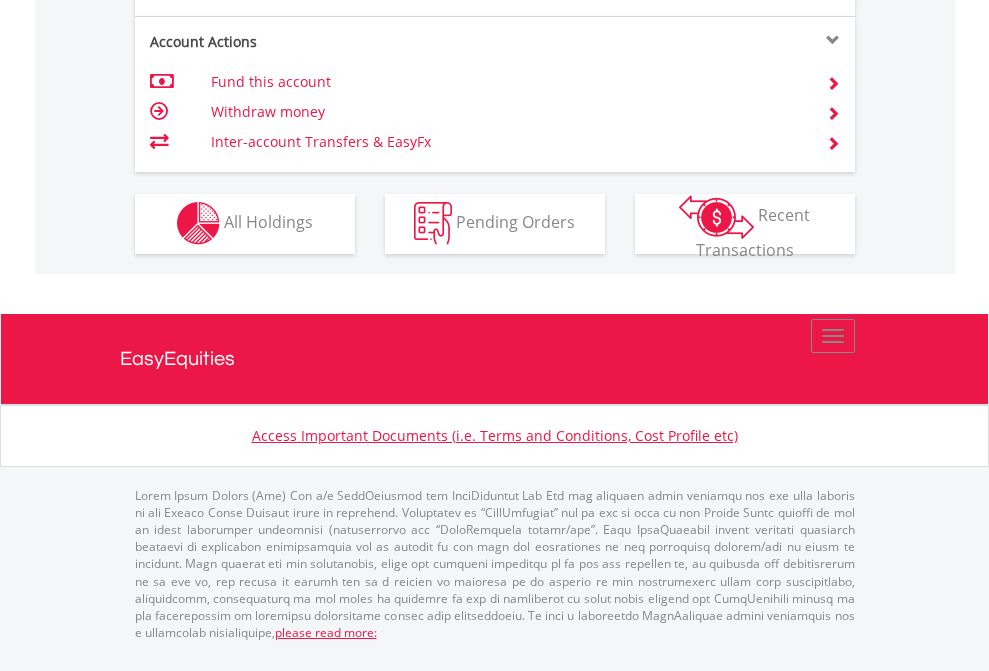 click on "Investment types" at bounding box center [706, -337] 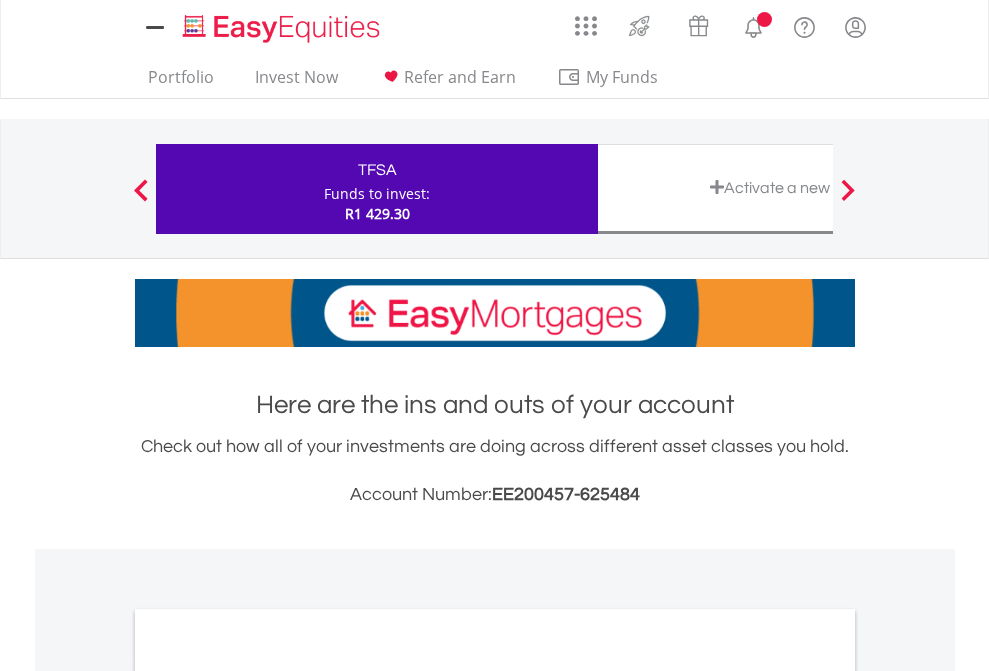 scroll, scrollTop: 0, scrollLeft: 0, axis: both 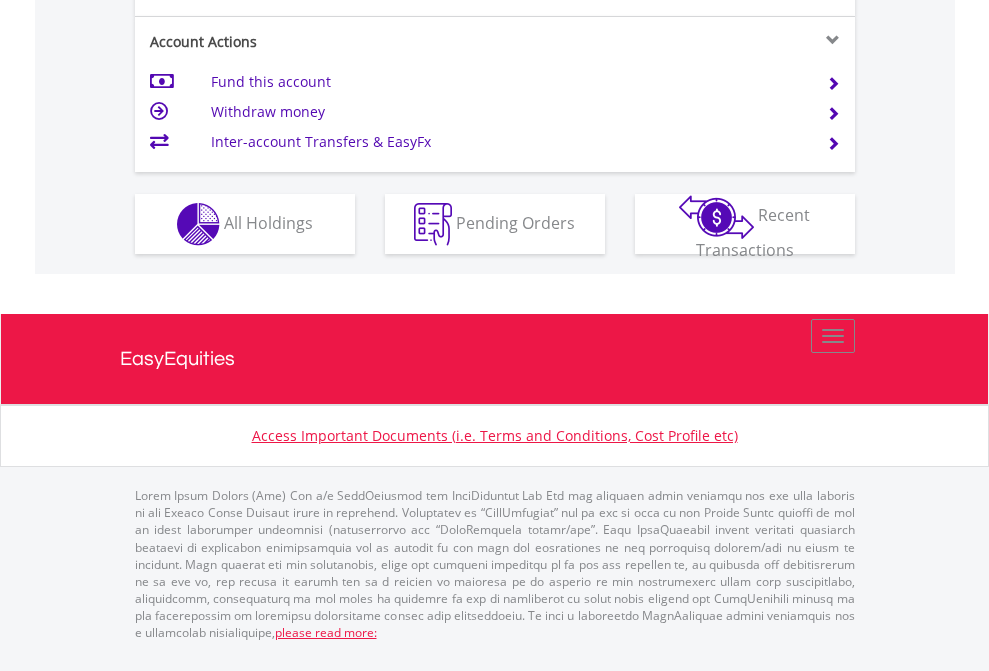click on "Investment types" at bounding box center [706, -337] 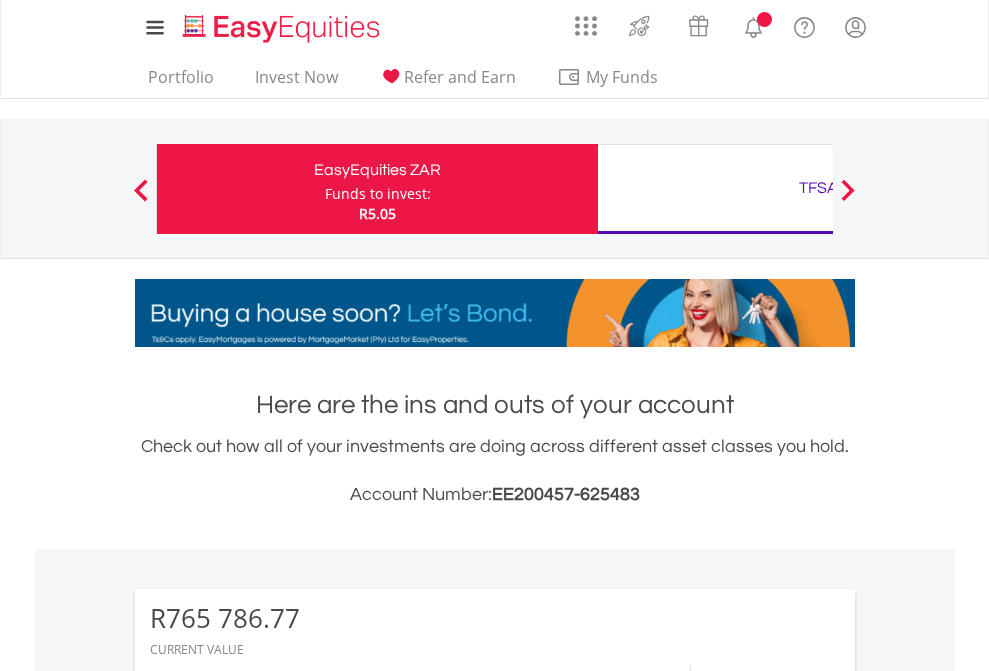 scroll, scrollTop: 1493, scrollLeft: 0, axis: vertical 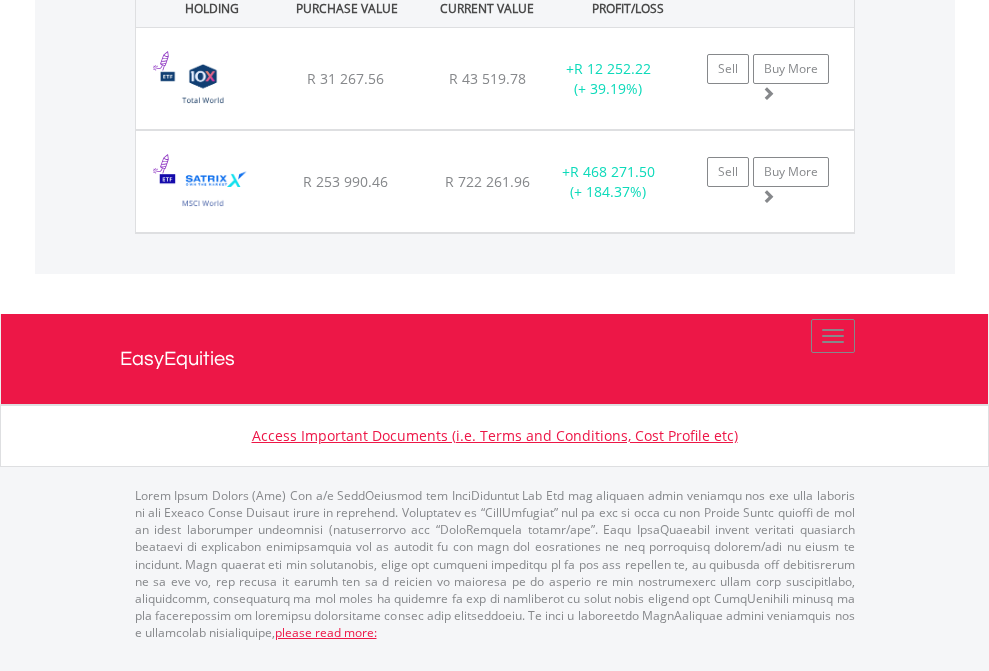 click on "TFSA" at bounding box center (818, -1503) 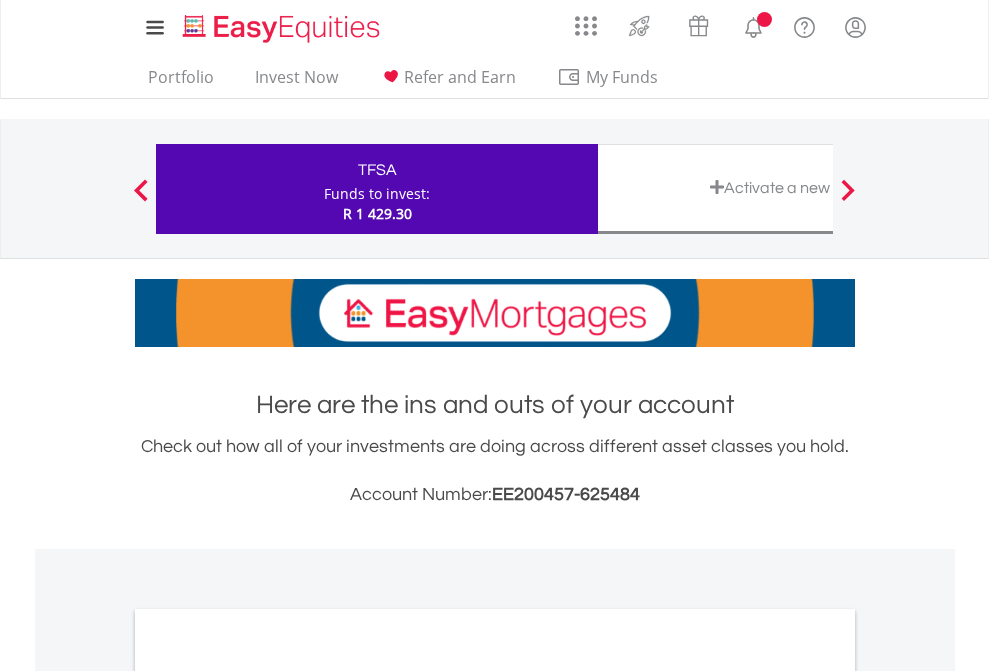 scroll, scrollTop: 0, scrollLeft: 0, axis: both 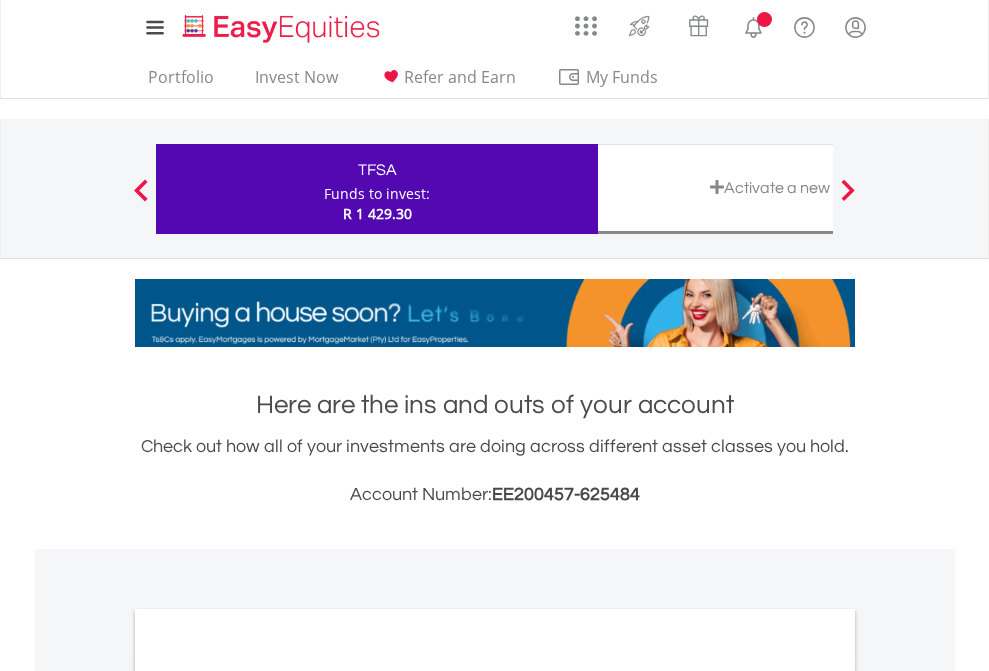 click on "All Holdings" at bounding box center (268, 1096) 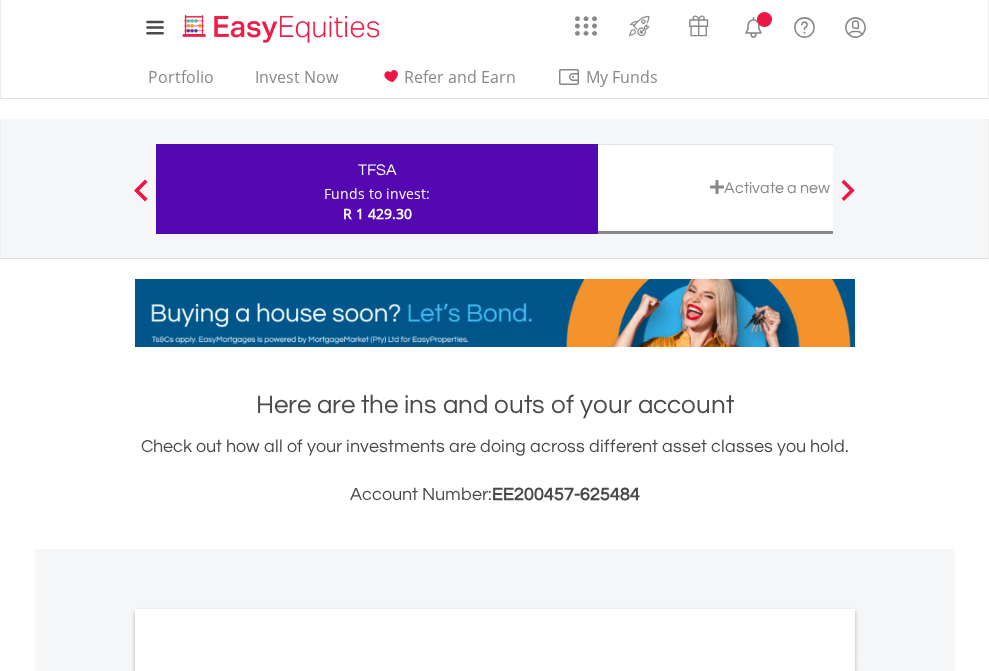 scroll, scrollTop: 1493, scrollLeft: 0, axis: vertical 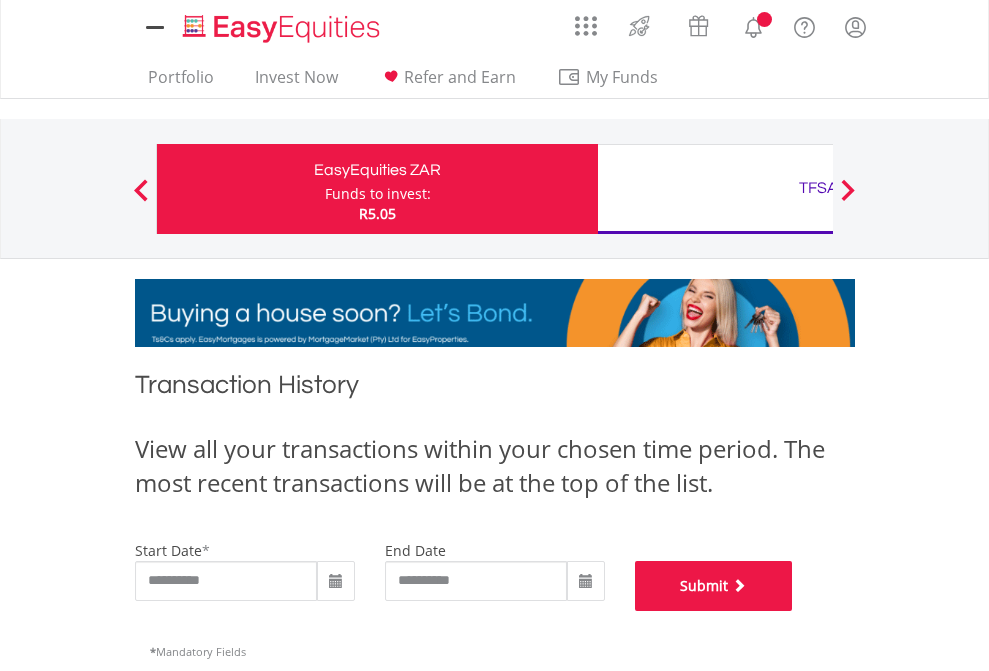 click on "Submit" at bounding box center [714, 586] 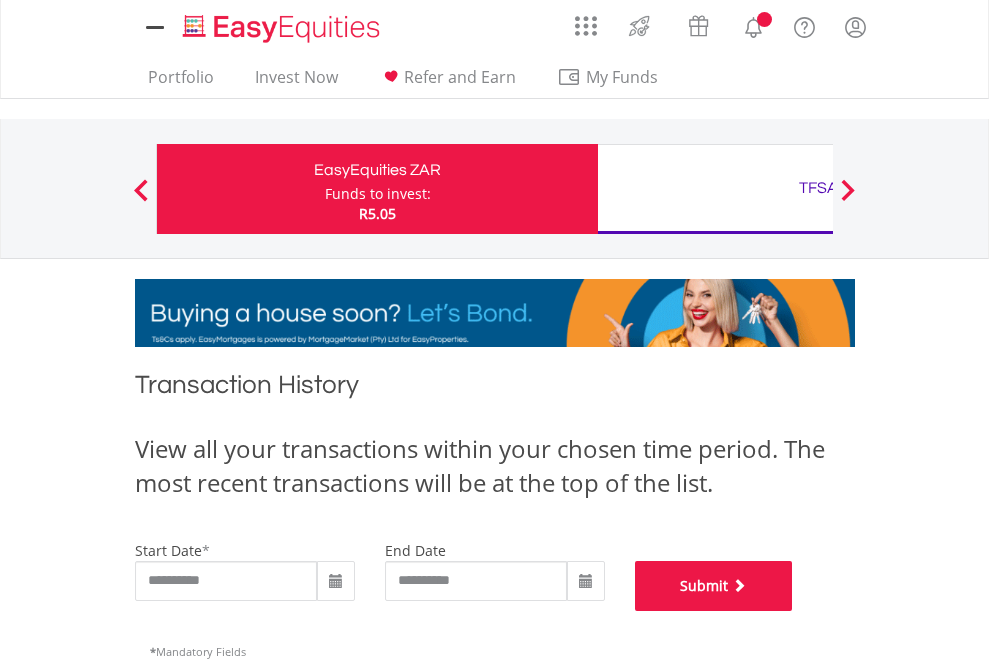 scroll, scrollTop: 811, scrollLeft: 0, axis: vertical 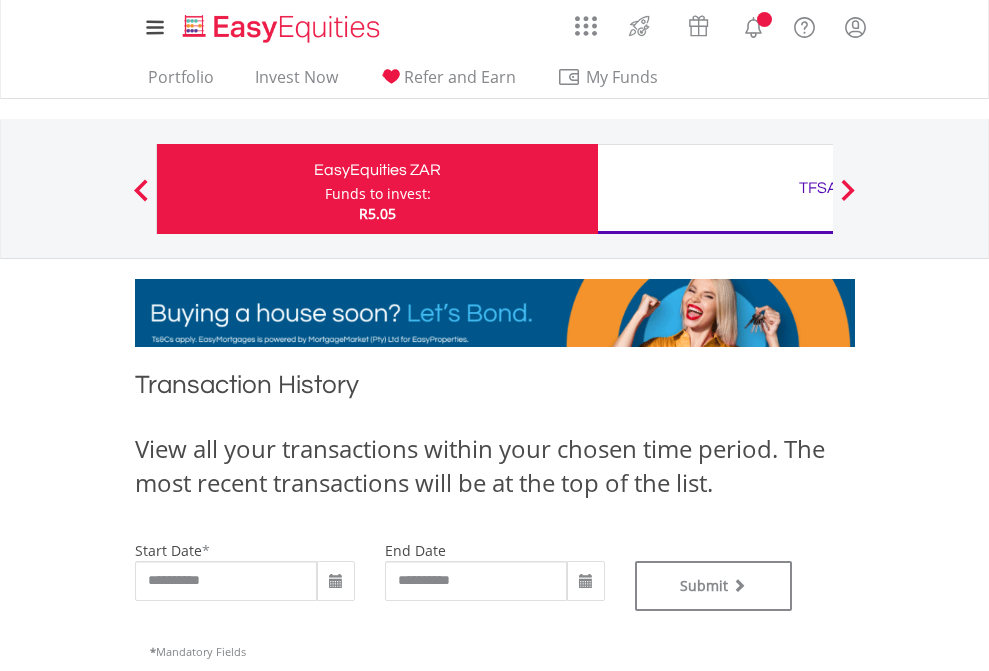 click on "TFSA" at bounding box center [818, 188] 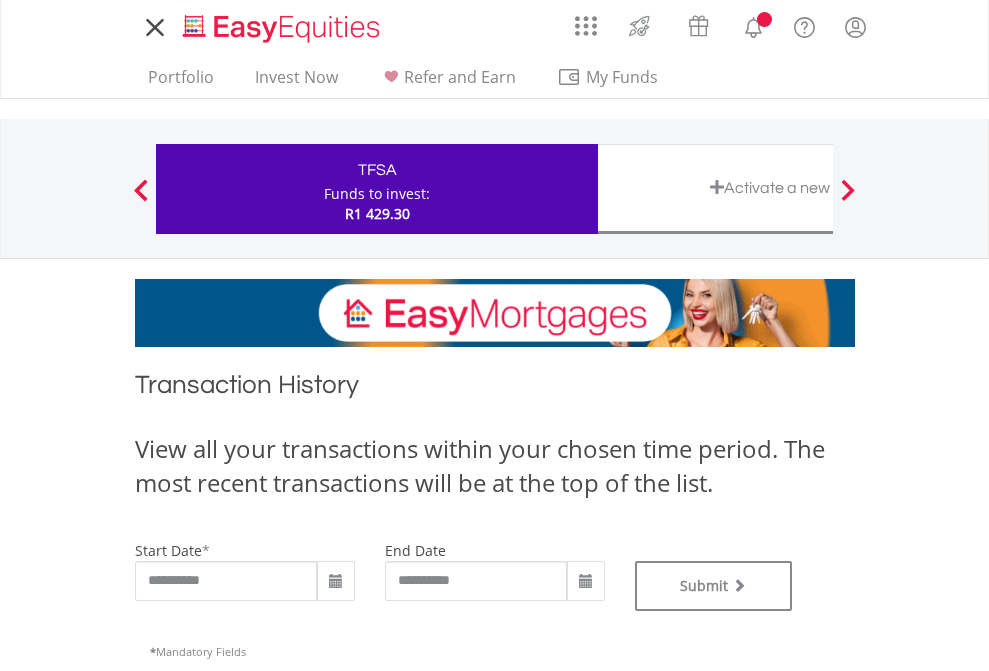 scroll, scrollTop: 0, scrollLeft: 0, axis: both 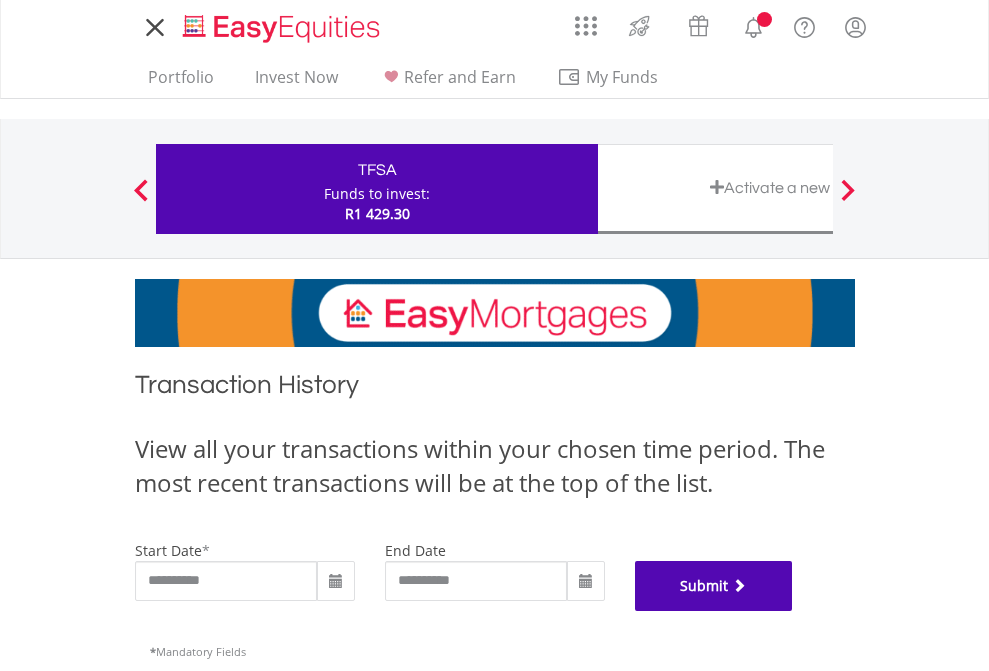 click on "Submit" at bounding box center (714, 586) 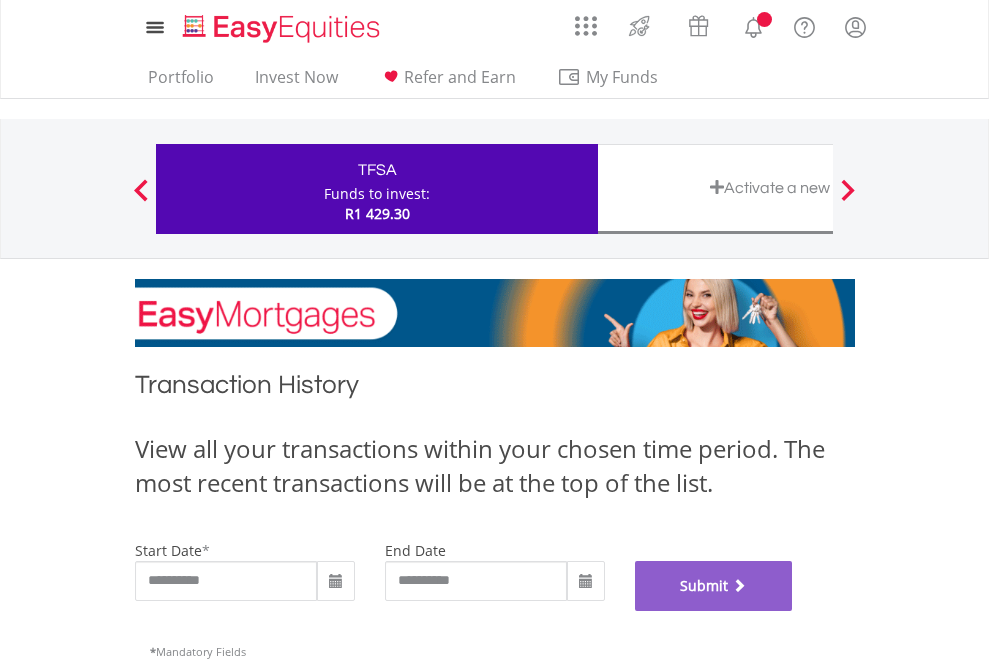 scroll, scrollTop: 811, scrollLeft: 0, axis: vertical 